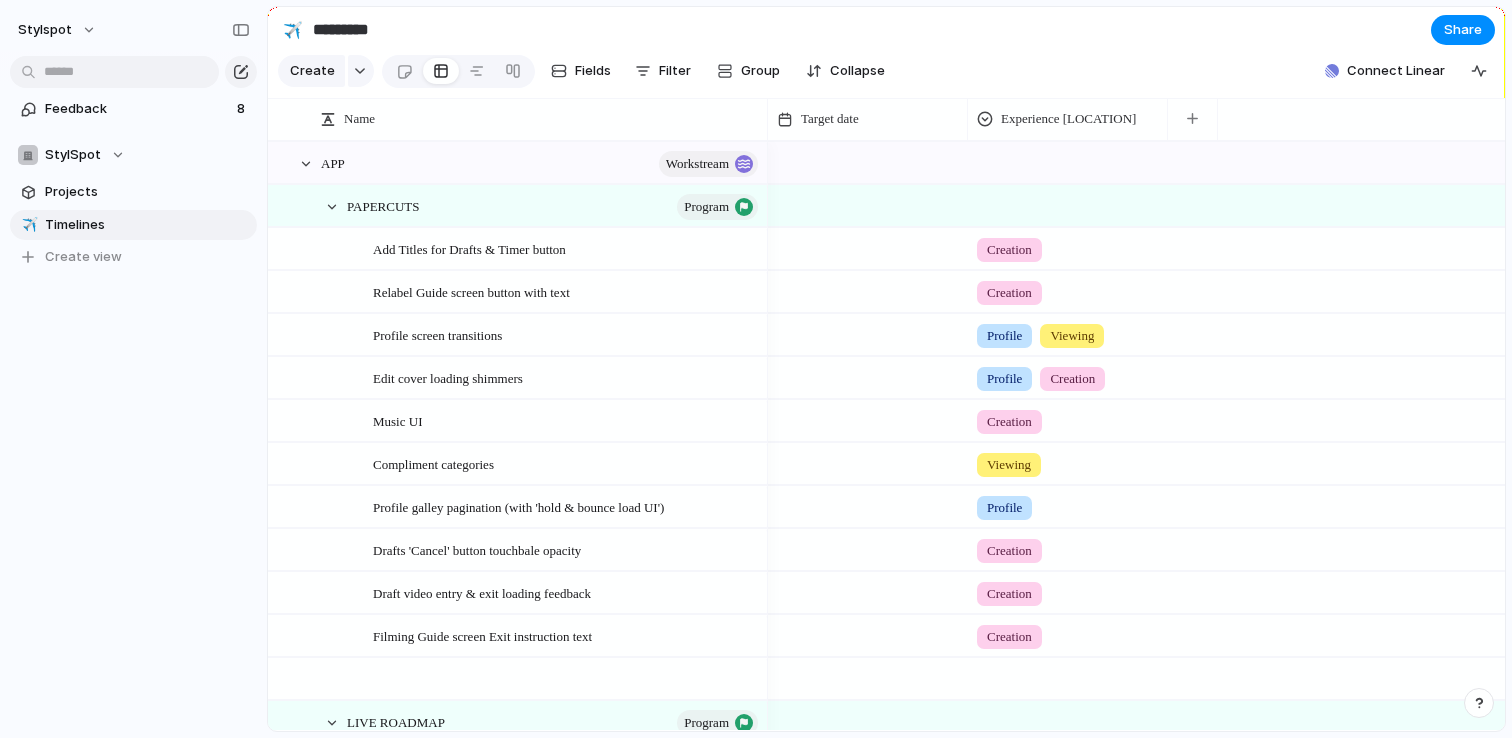 scroll, scrollTop: 0, scrollLeft: 0, axis: both 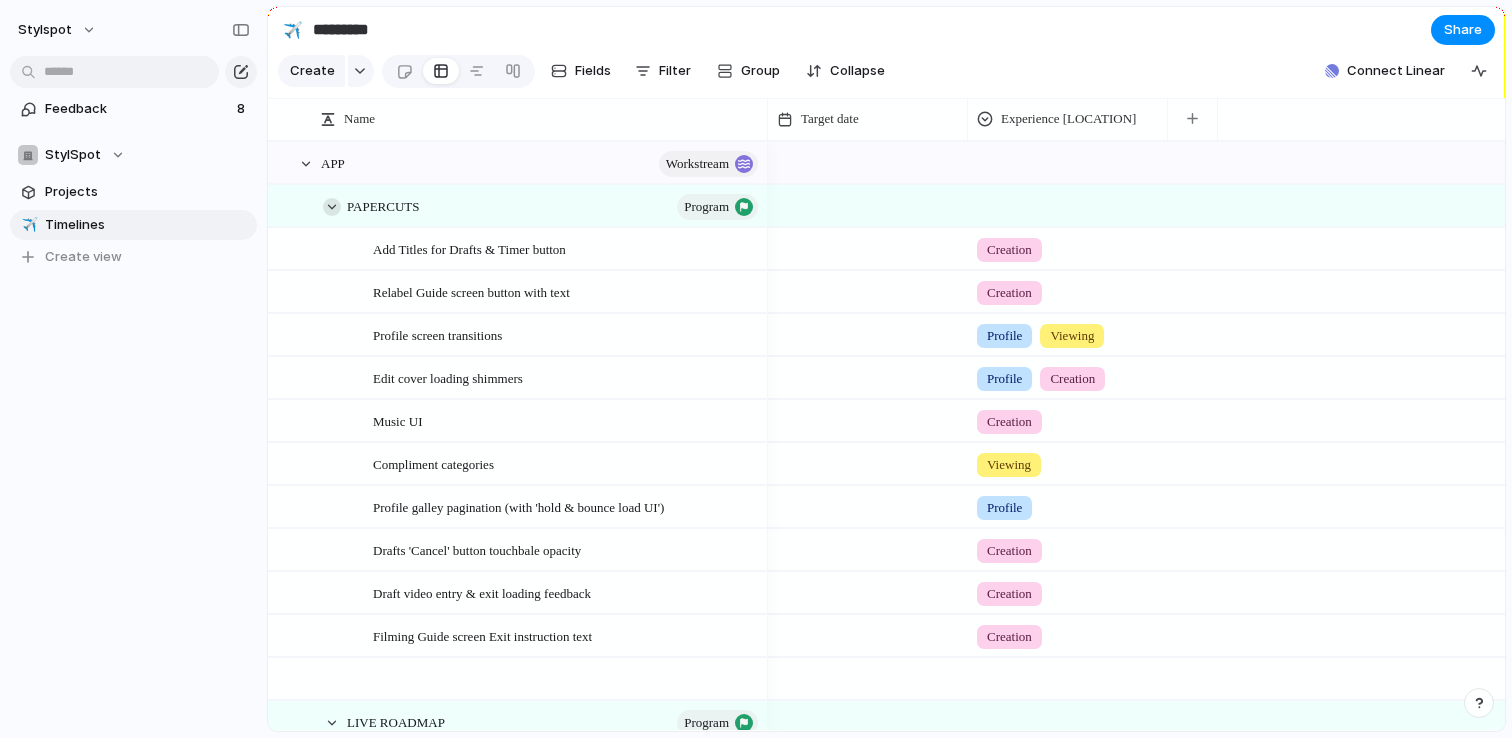 click at bounding box center [332, 207] 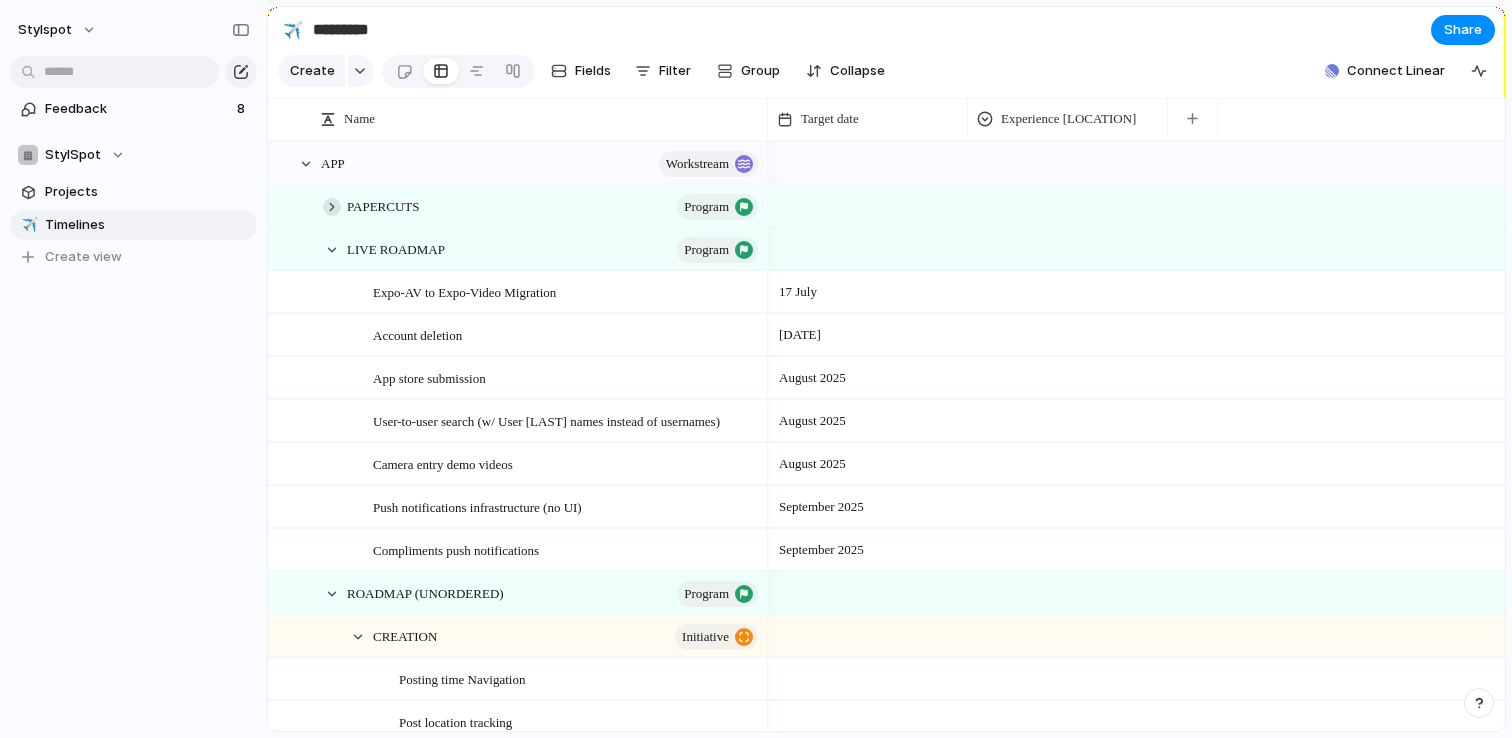 scroll, scrollTop: 49, scrollLeft: 0, axis: vertical 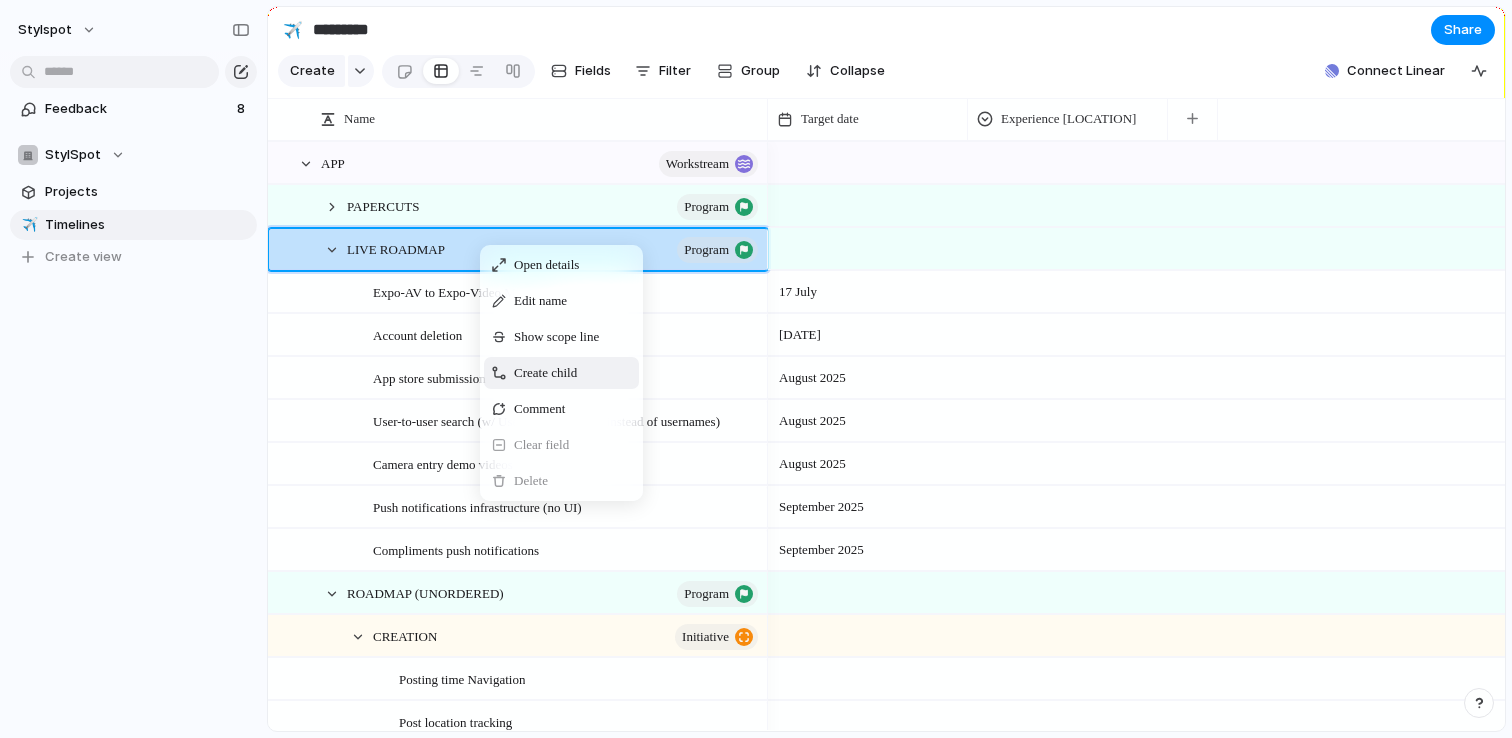 click on "Create child" at bounding box center (545, 373) 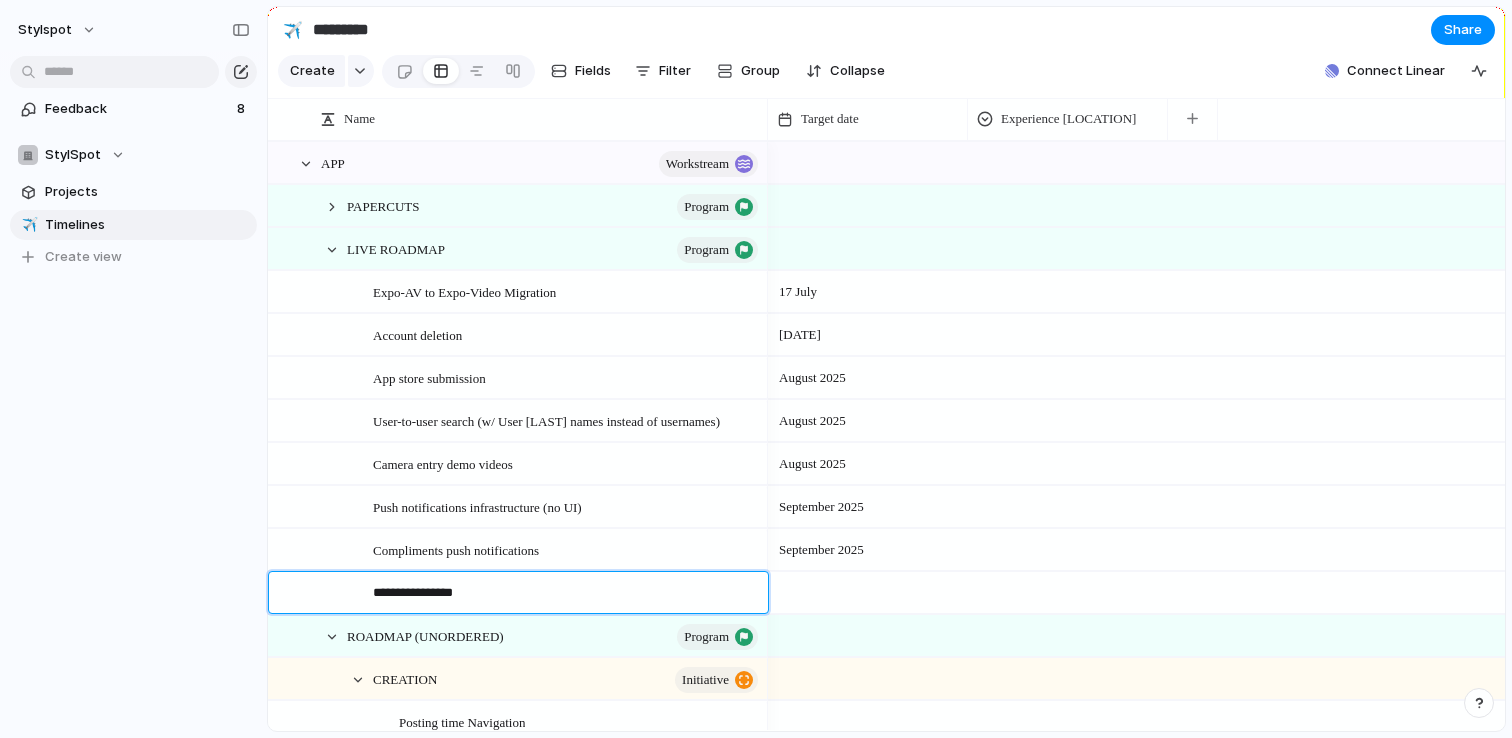 type on "**********" 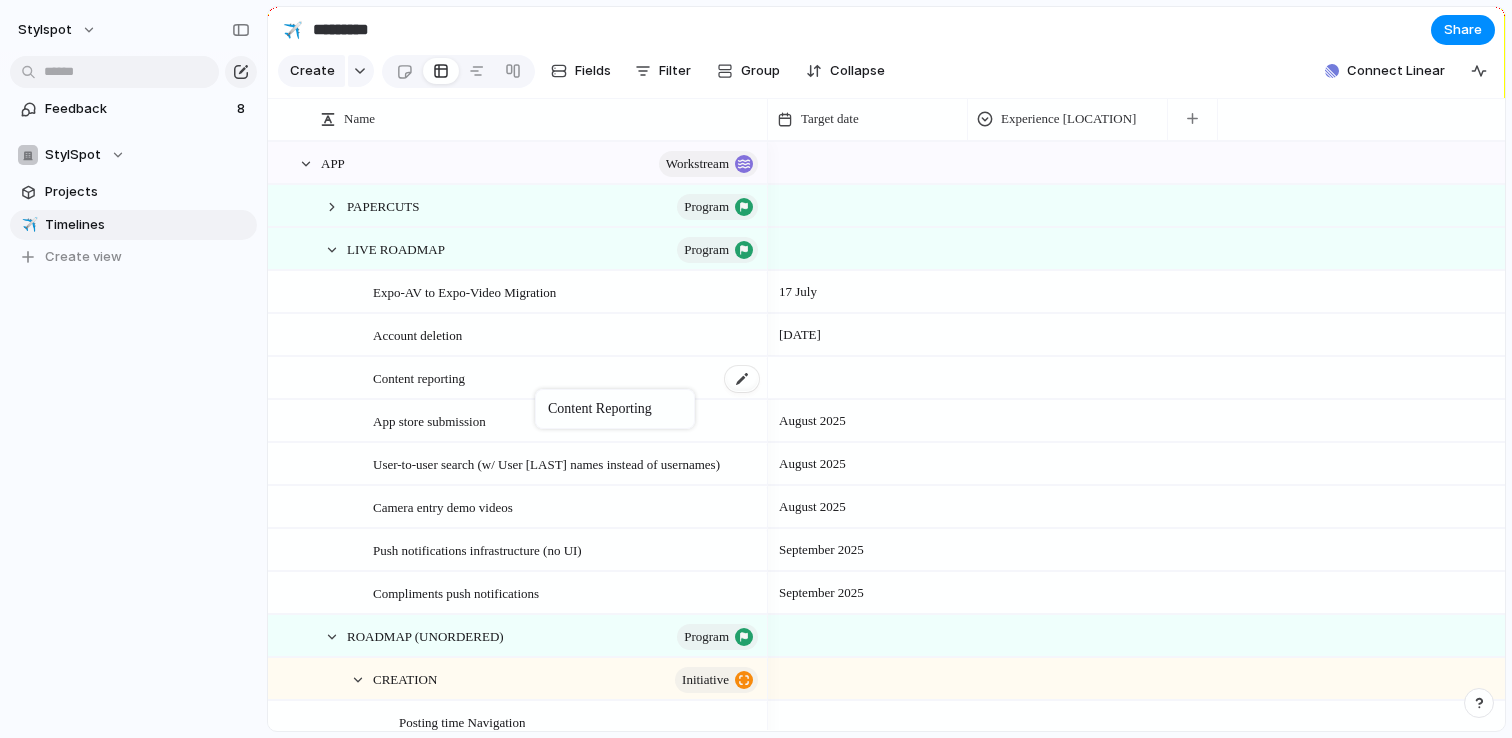 drag, startPoint x: 560, startPoint y: 596, endPoint x: 545, endPoint y: 392, distance: 204.55072 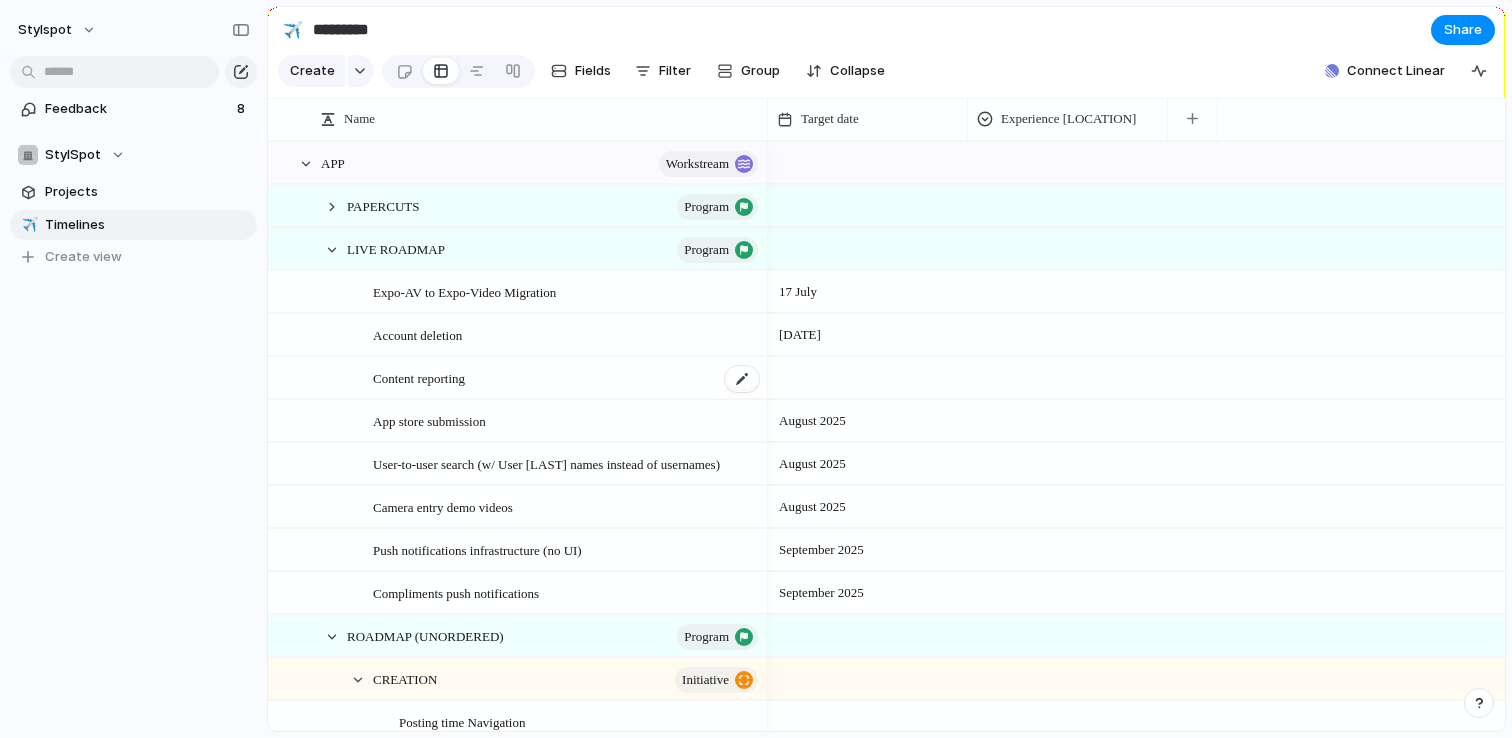 click on "Content reporting" at bounding box center [567, 378] 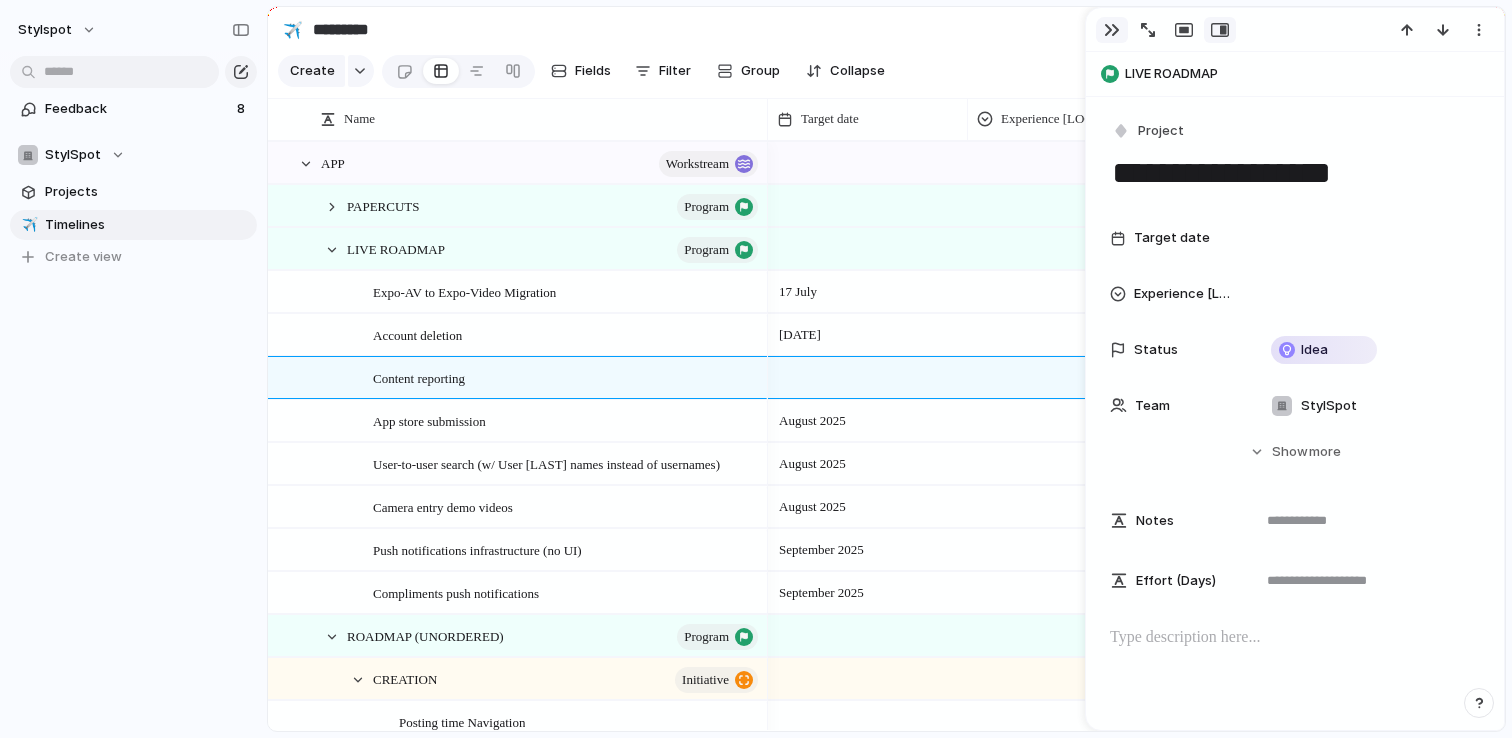 click at bounding box center [1112, 30] 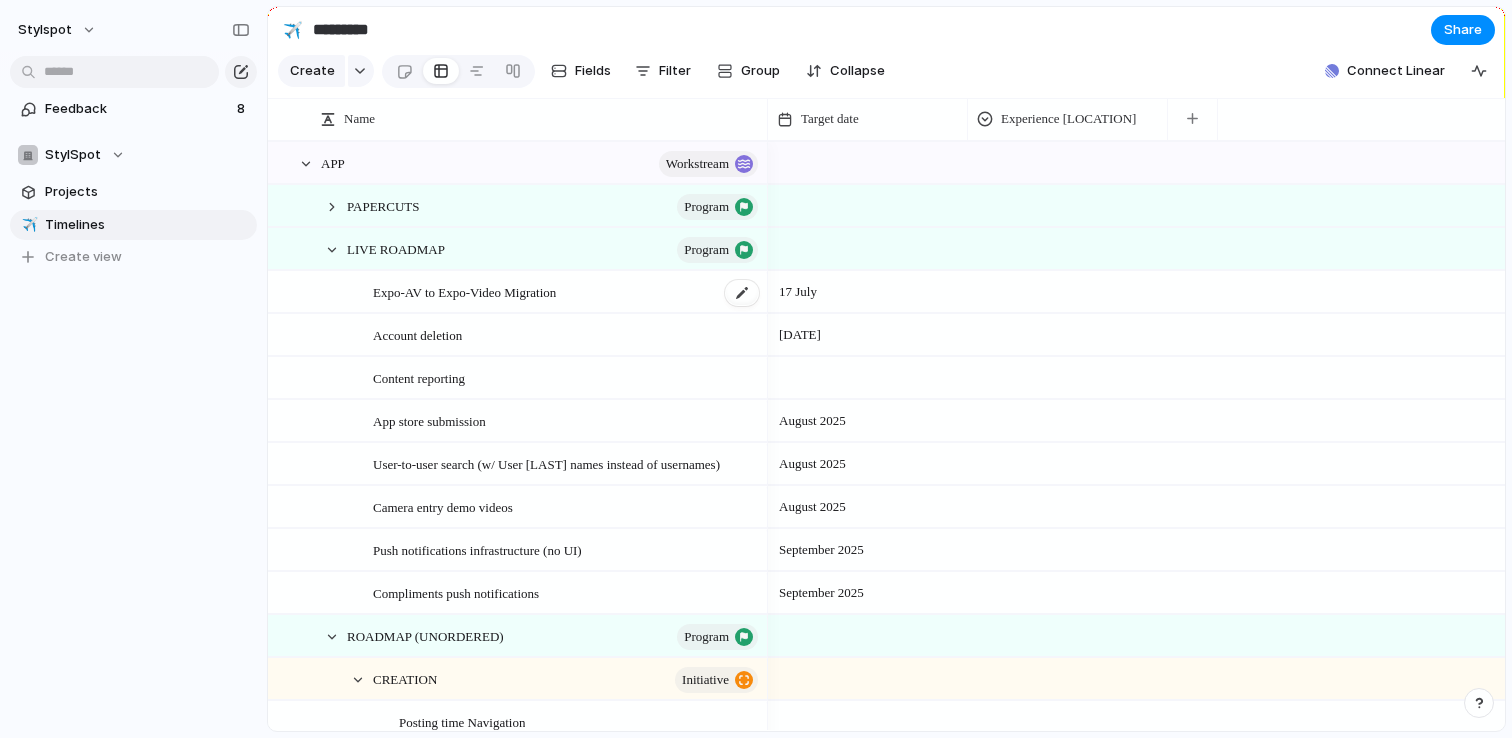 click on "Expo-AV to Expo-Video Migration" at bounding box center [464, 291] 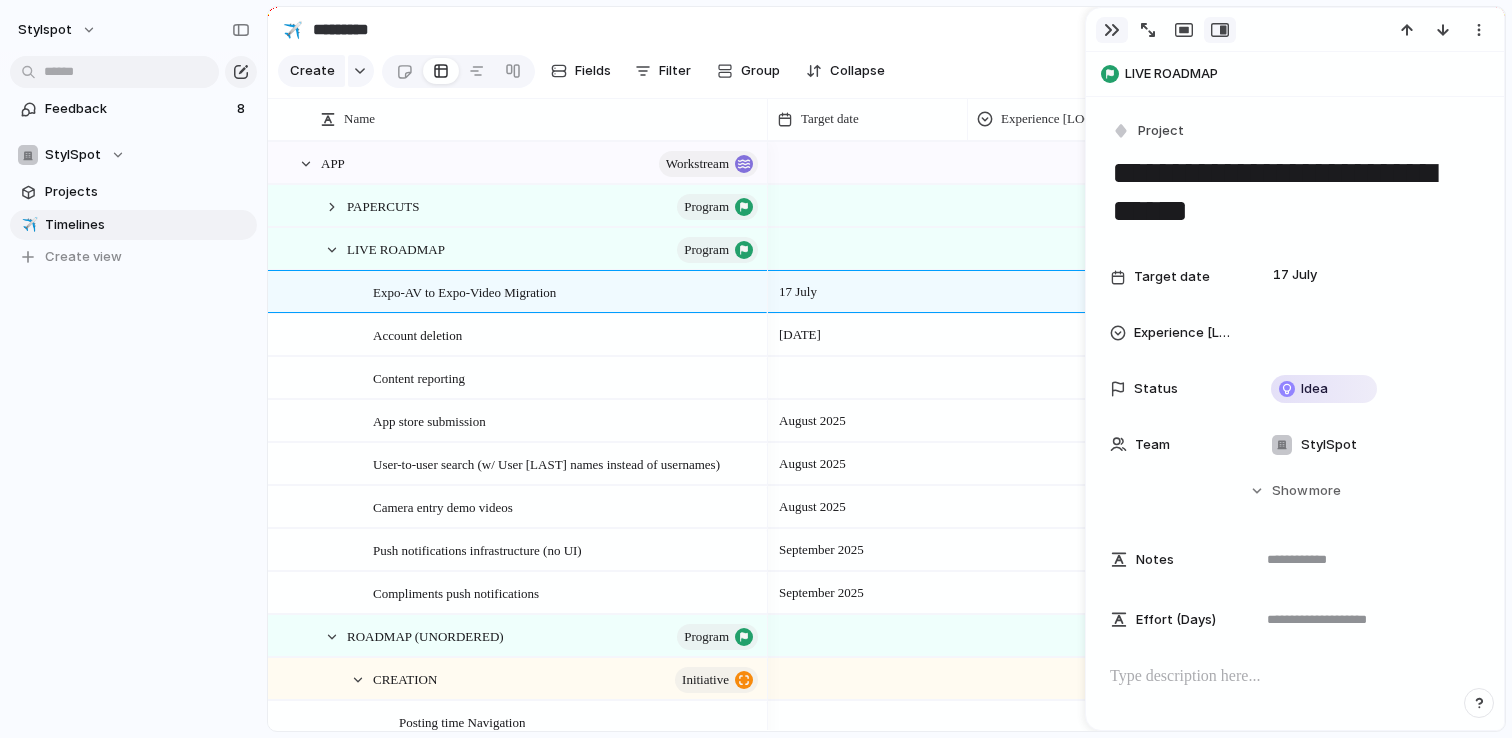 click at bounding box center [1112, 30] 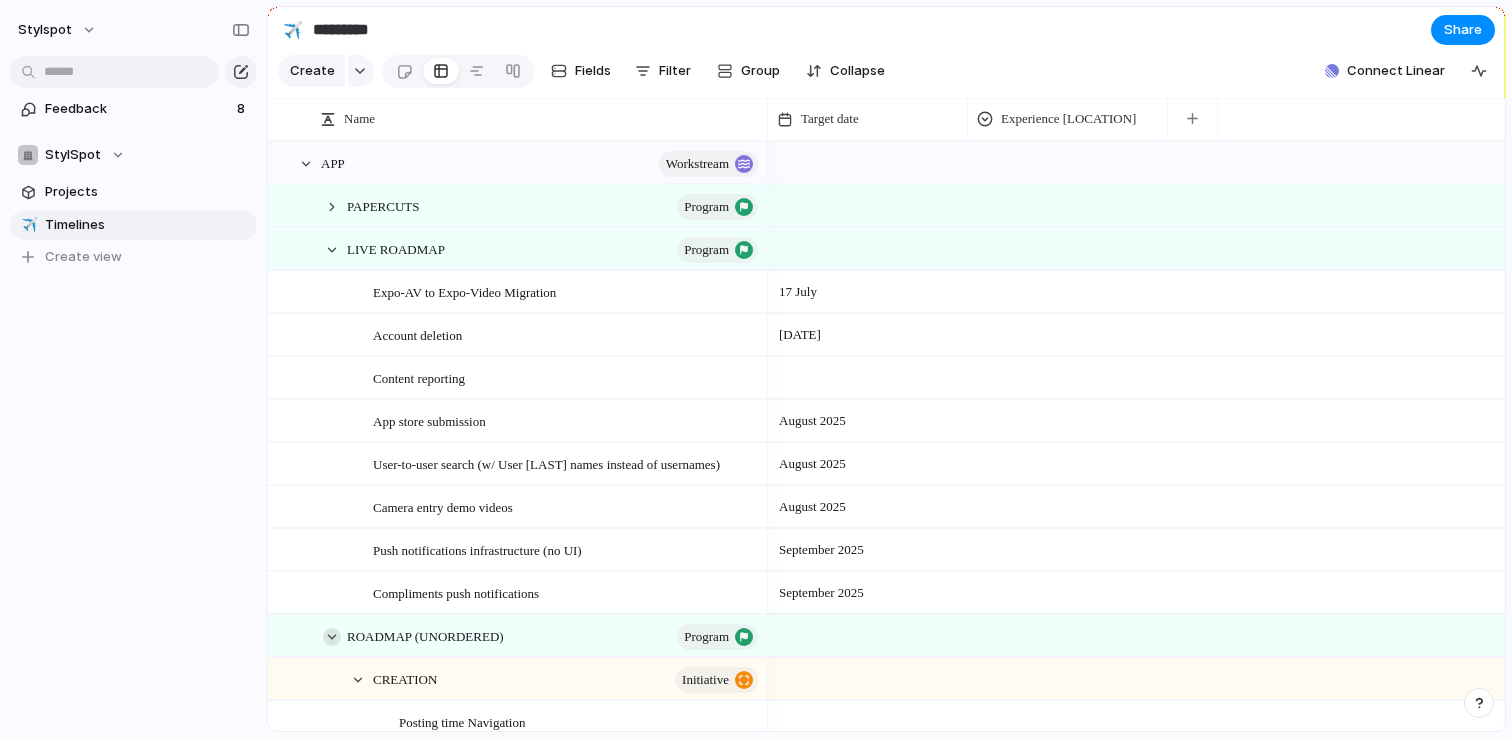 click at bounding box center [332, 637] 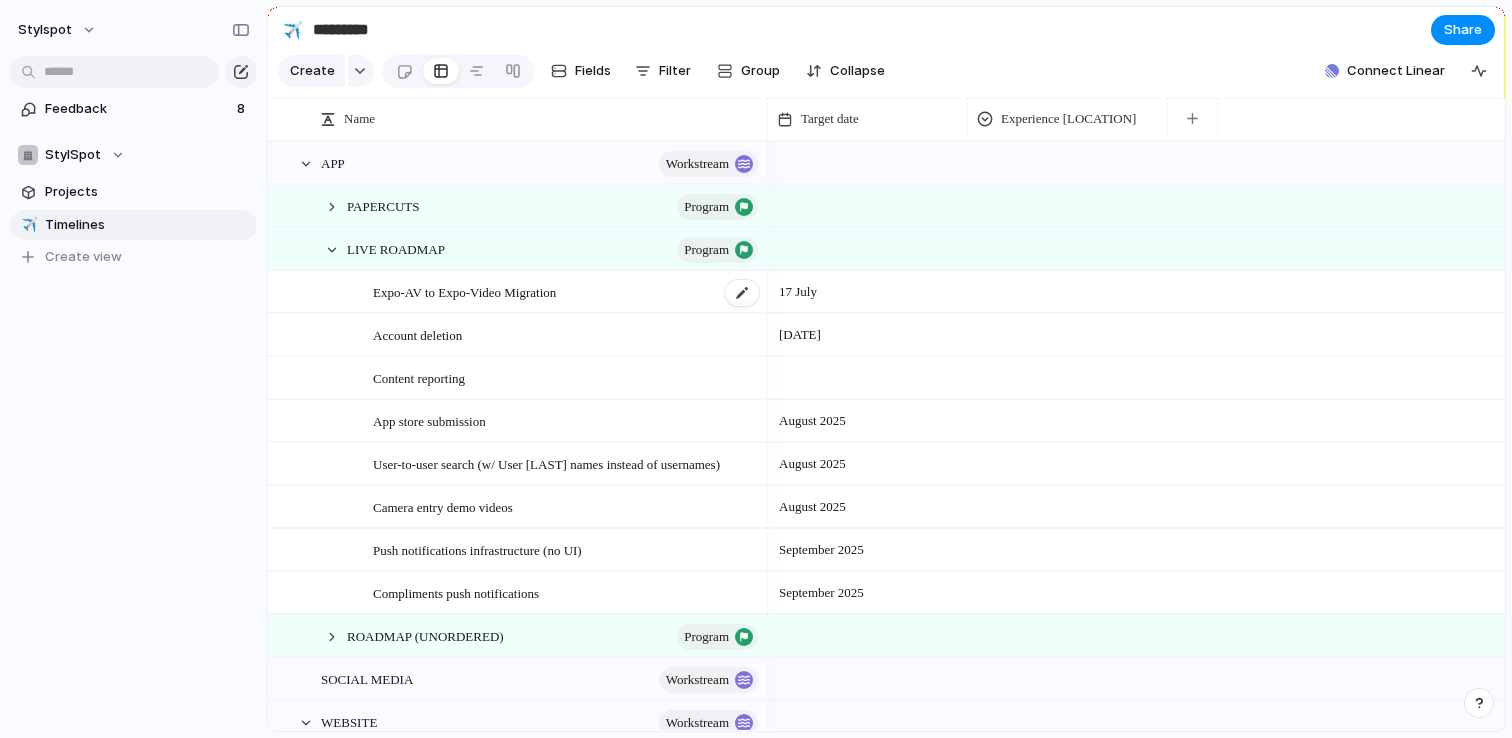 scroll, scrollTop: 63, scrollLeft: 0, axis: vertical 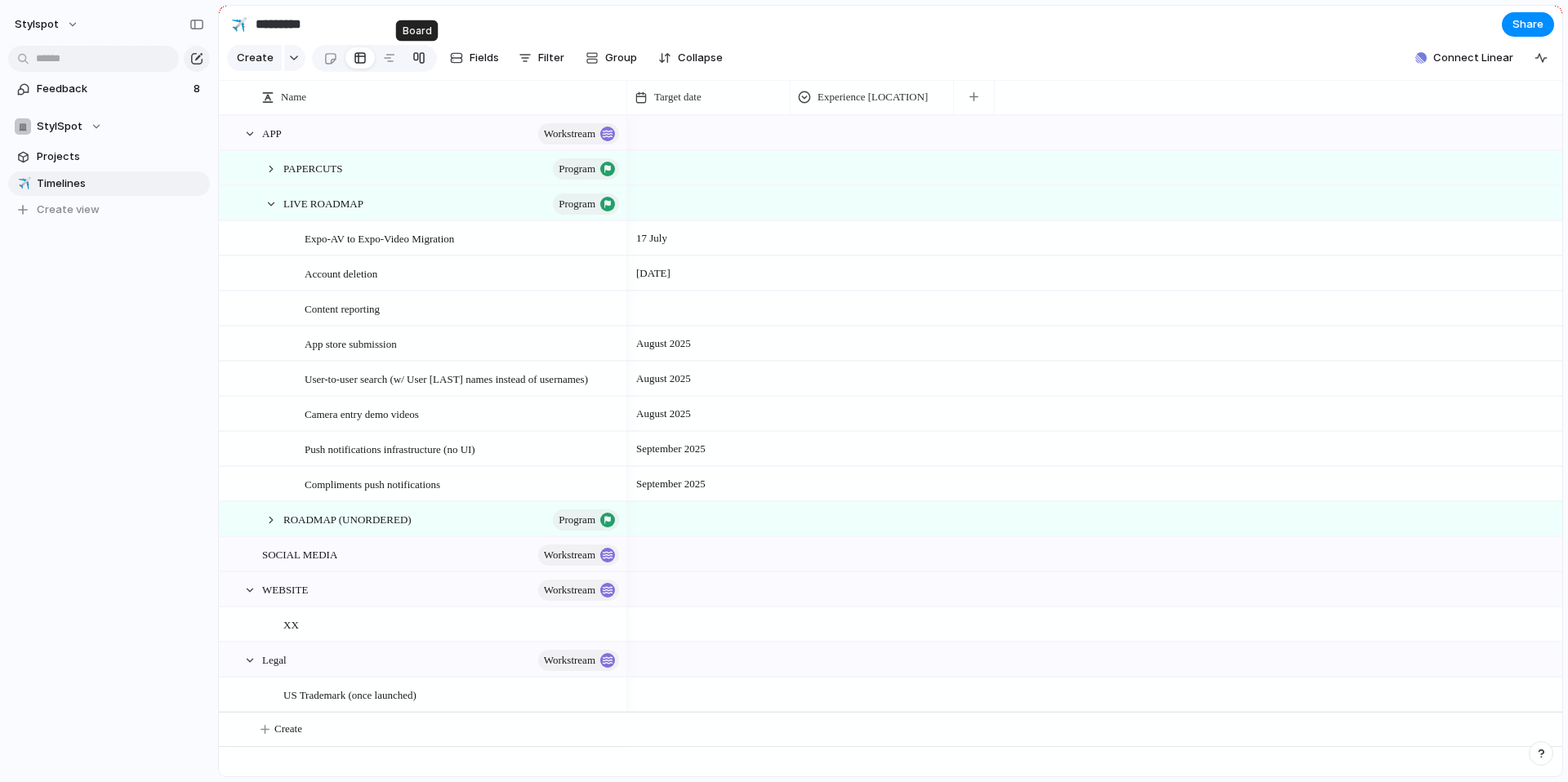 click at bounding box center (419, 58) 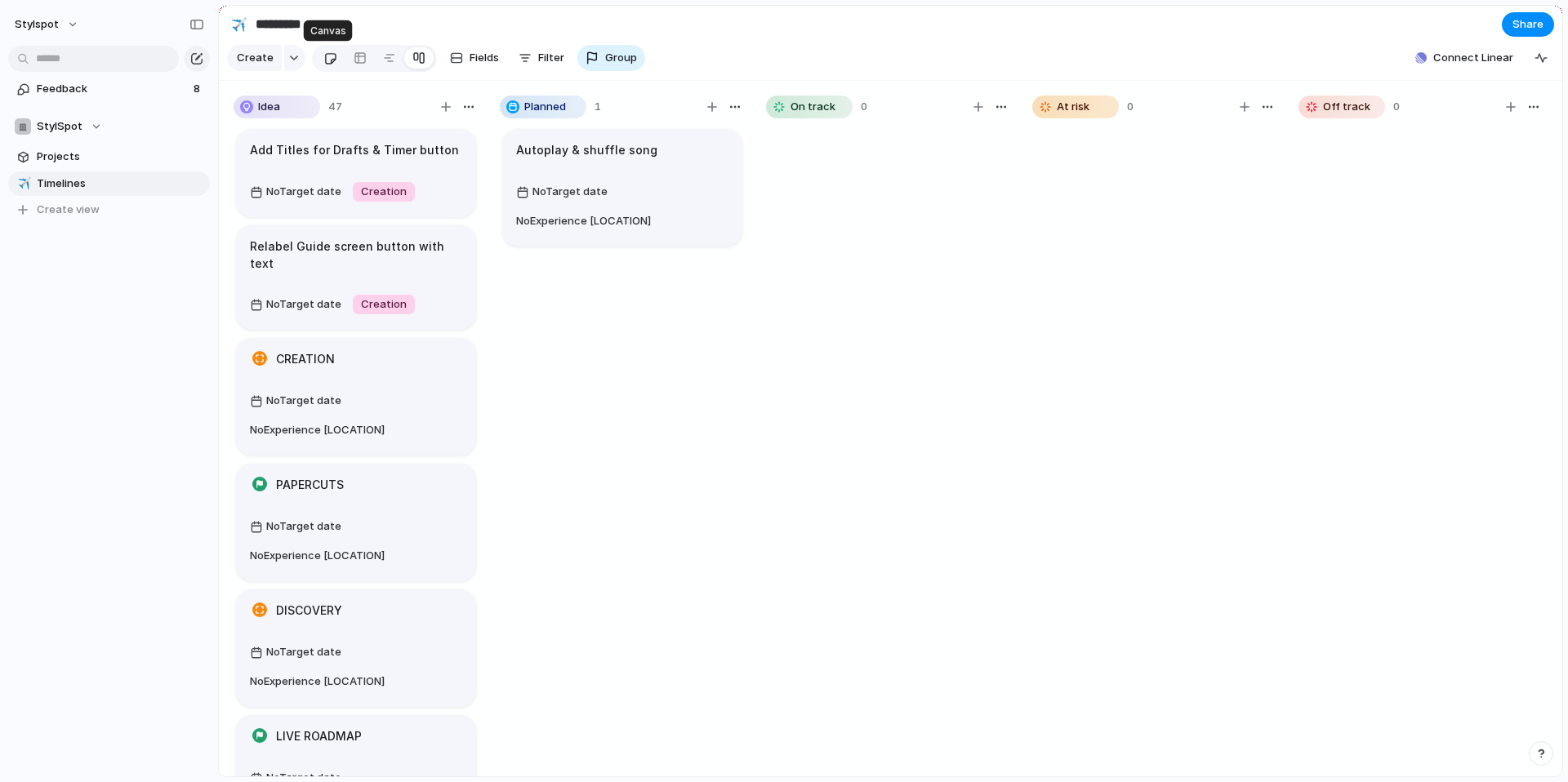 click at bounding box center (330, 58) 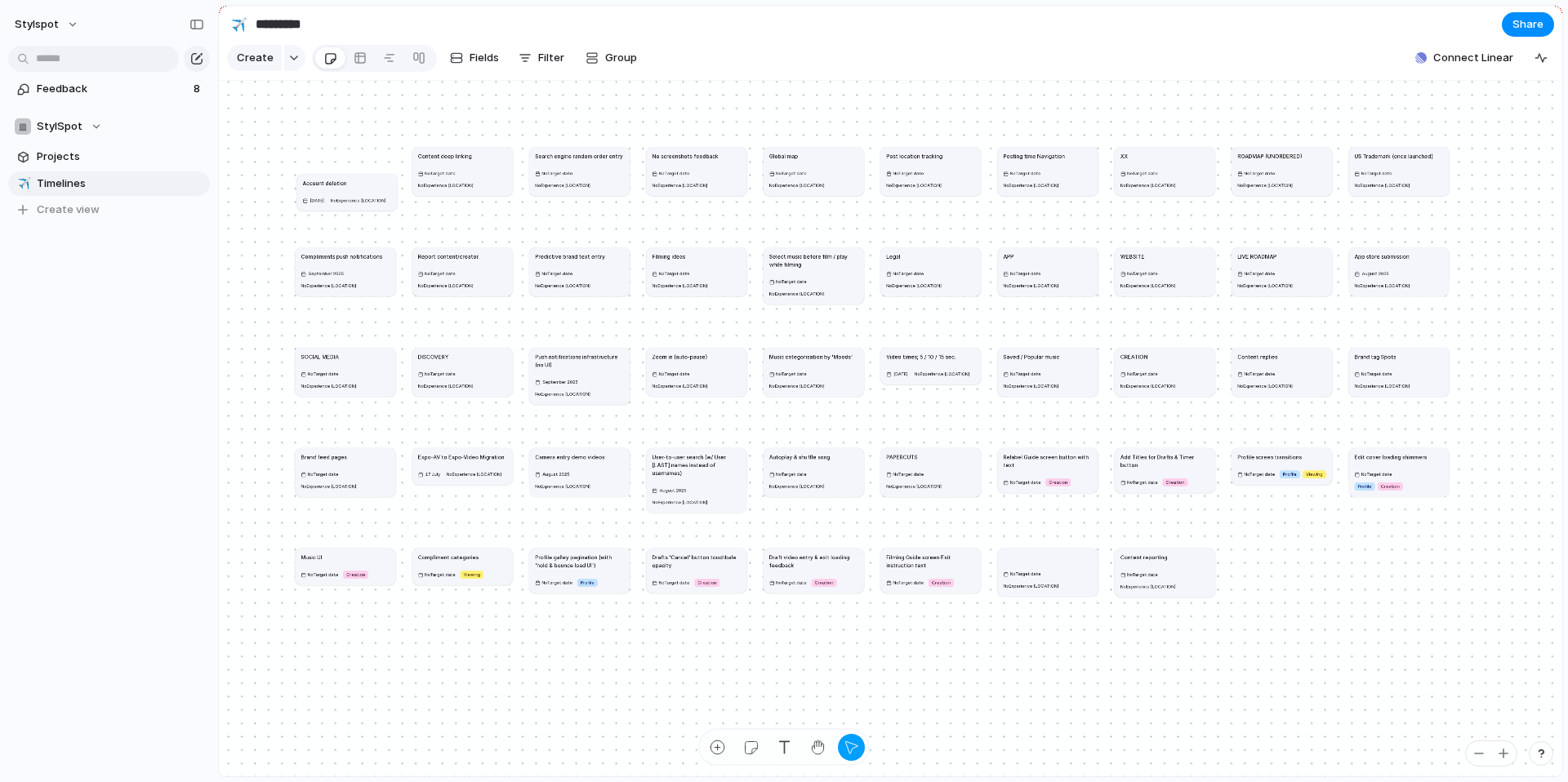 drag, startPoint x: 363, startPoint y: 171, endPoint x: 364, endPoint y: 197, distance: 26.01922 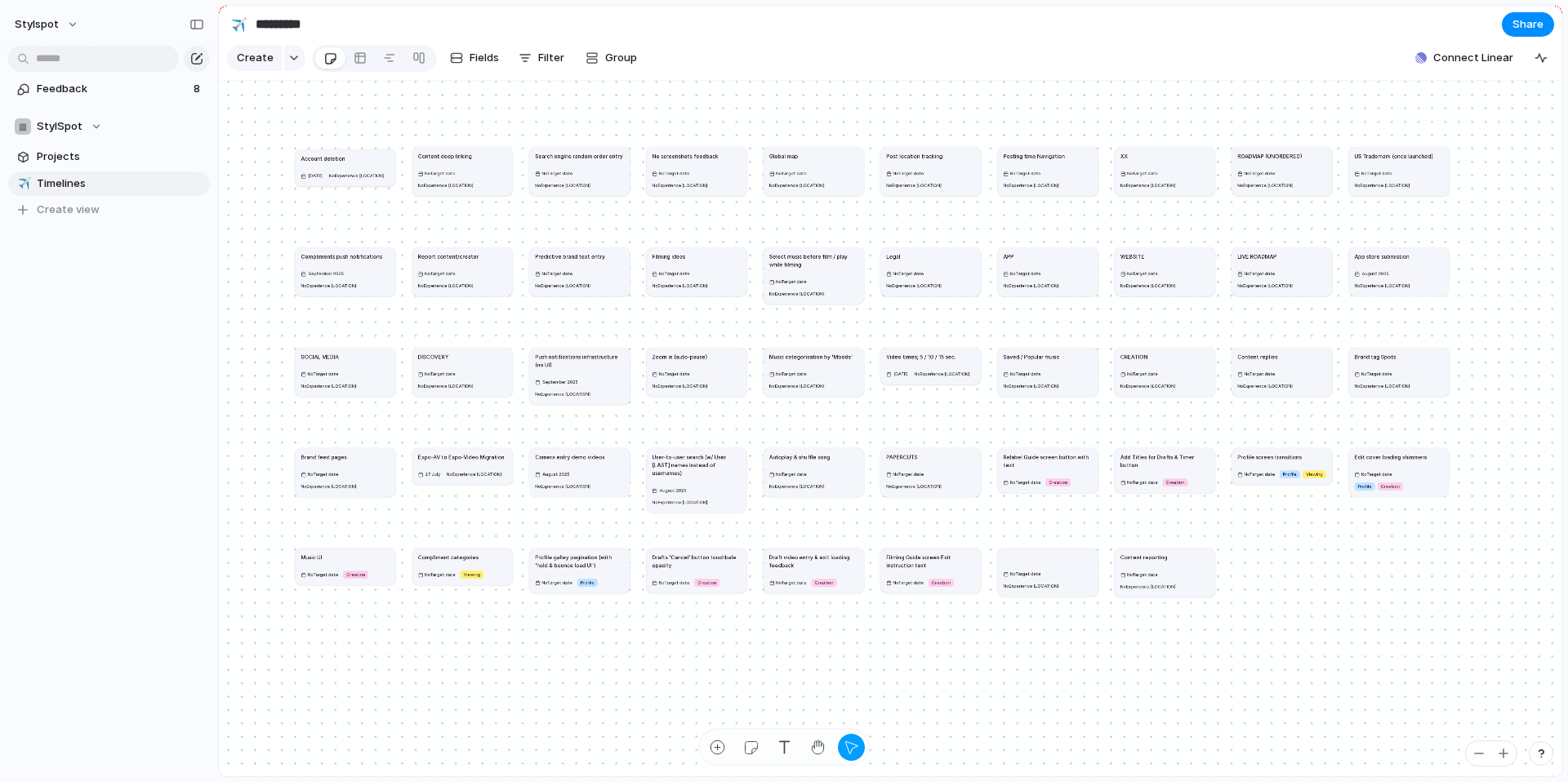 drag, startPoint x: 376, startPoint y: 177, endPoint x: 374, endPoint y: 155, distance: 22.090722 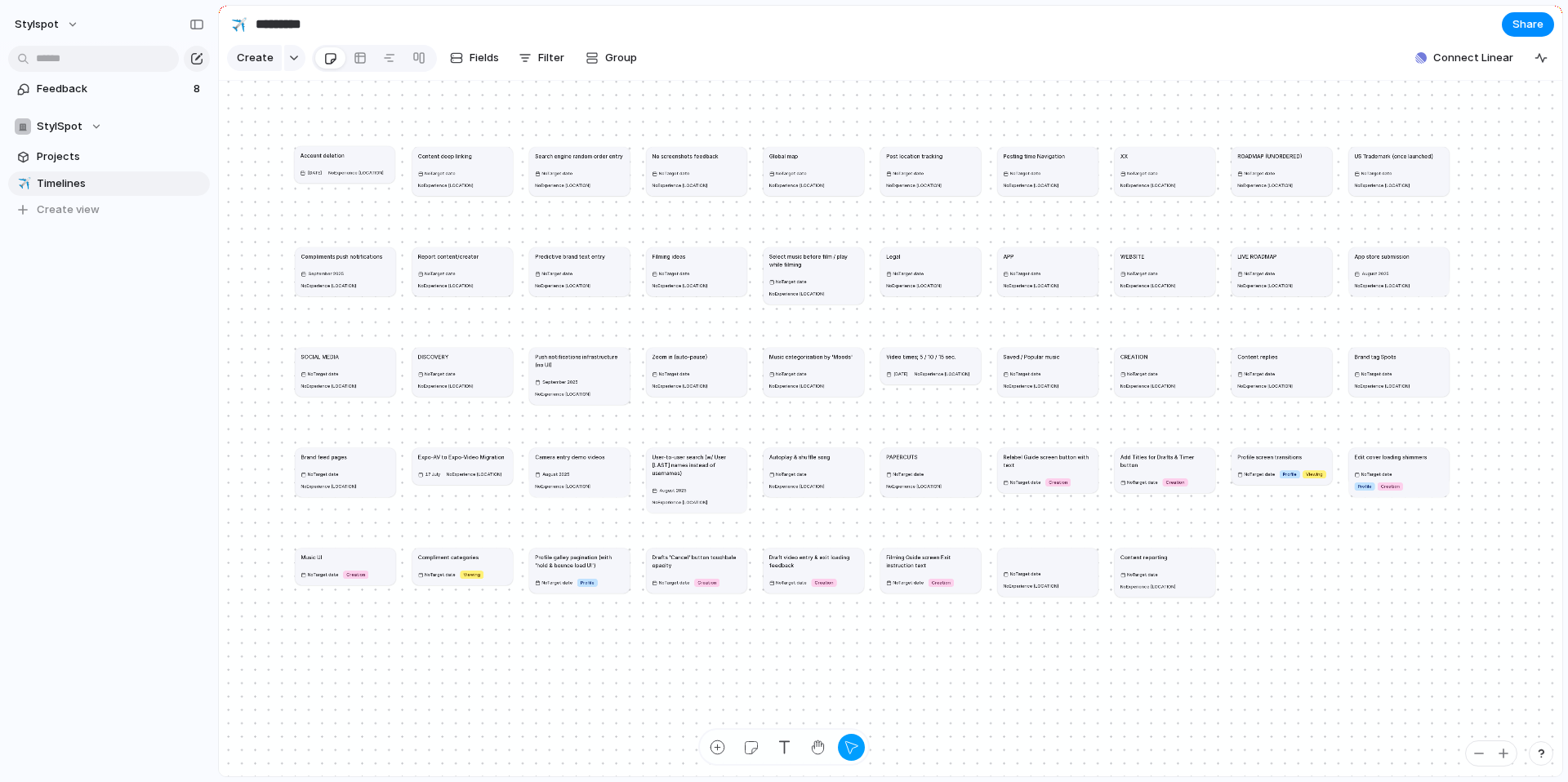 click on "Account deletion" at bounding box center (345, 155) 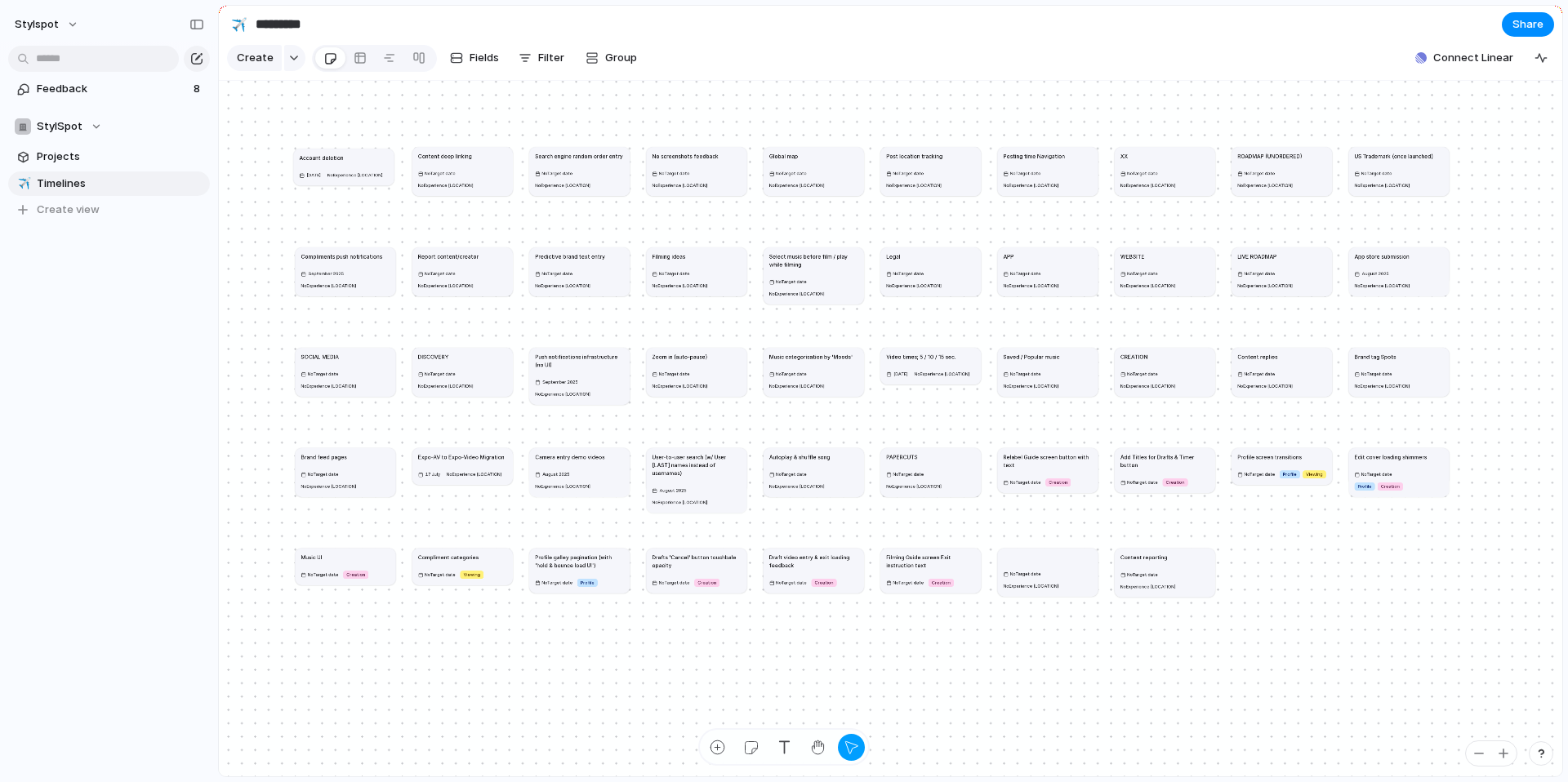 click on "Account deletion" at bounding box center [344, 158] 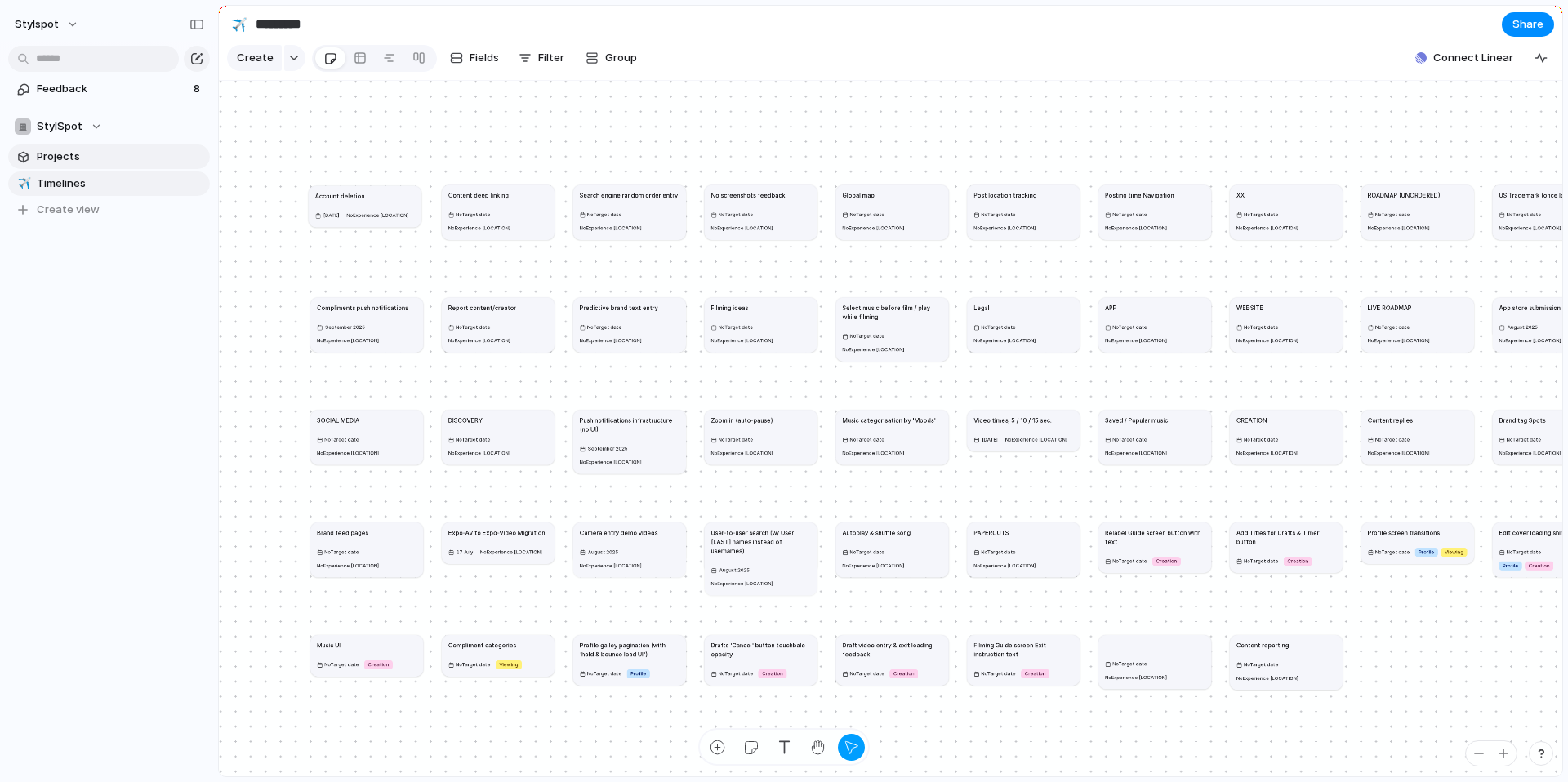 click on "Projects" at bounding box center (120, 157) 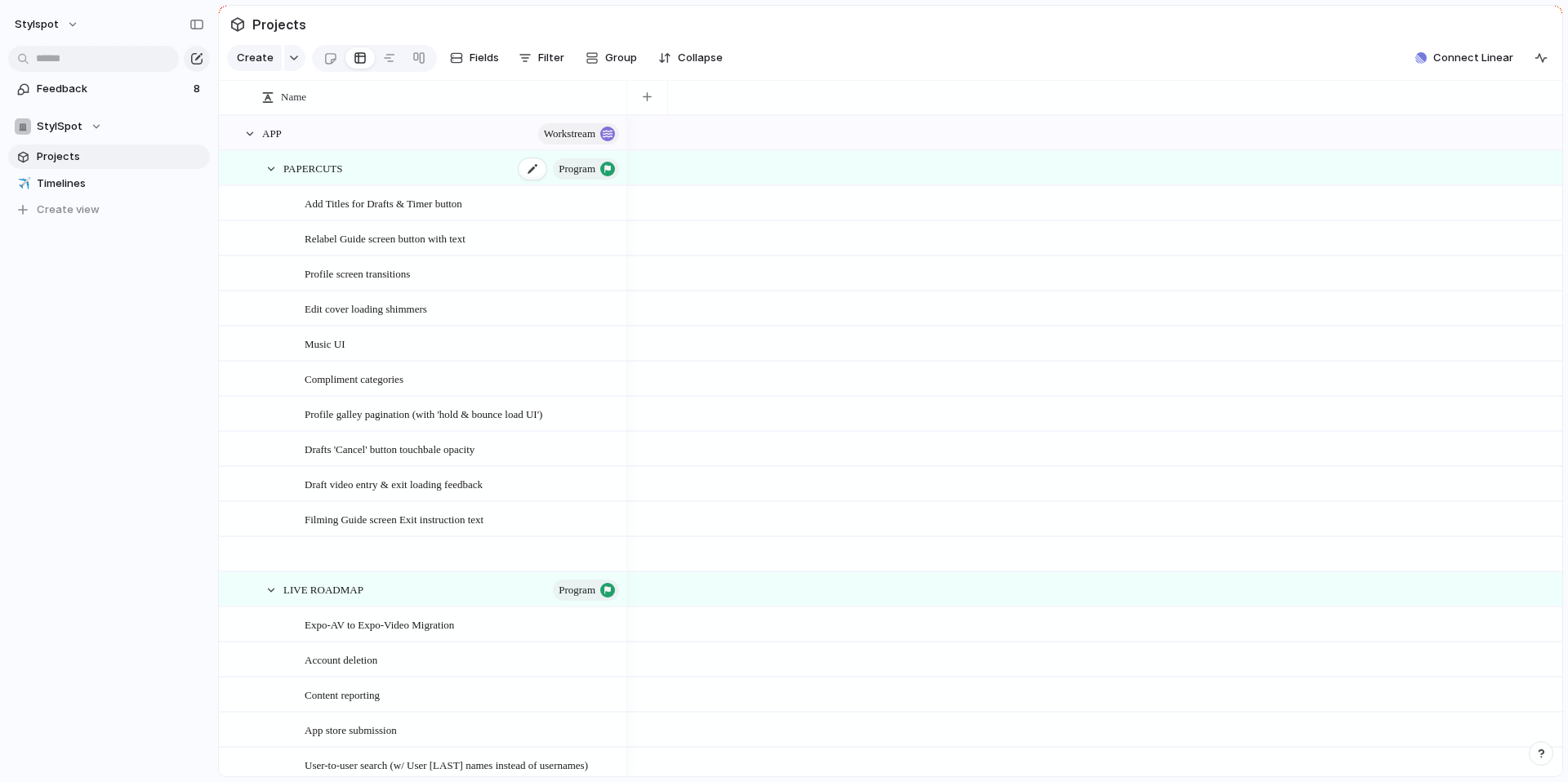 click on "PAPERCUTS program" at bounding box center [452, 168] 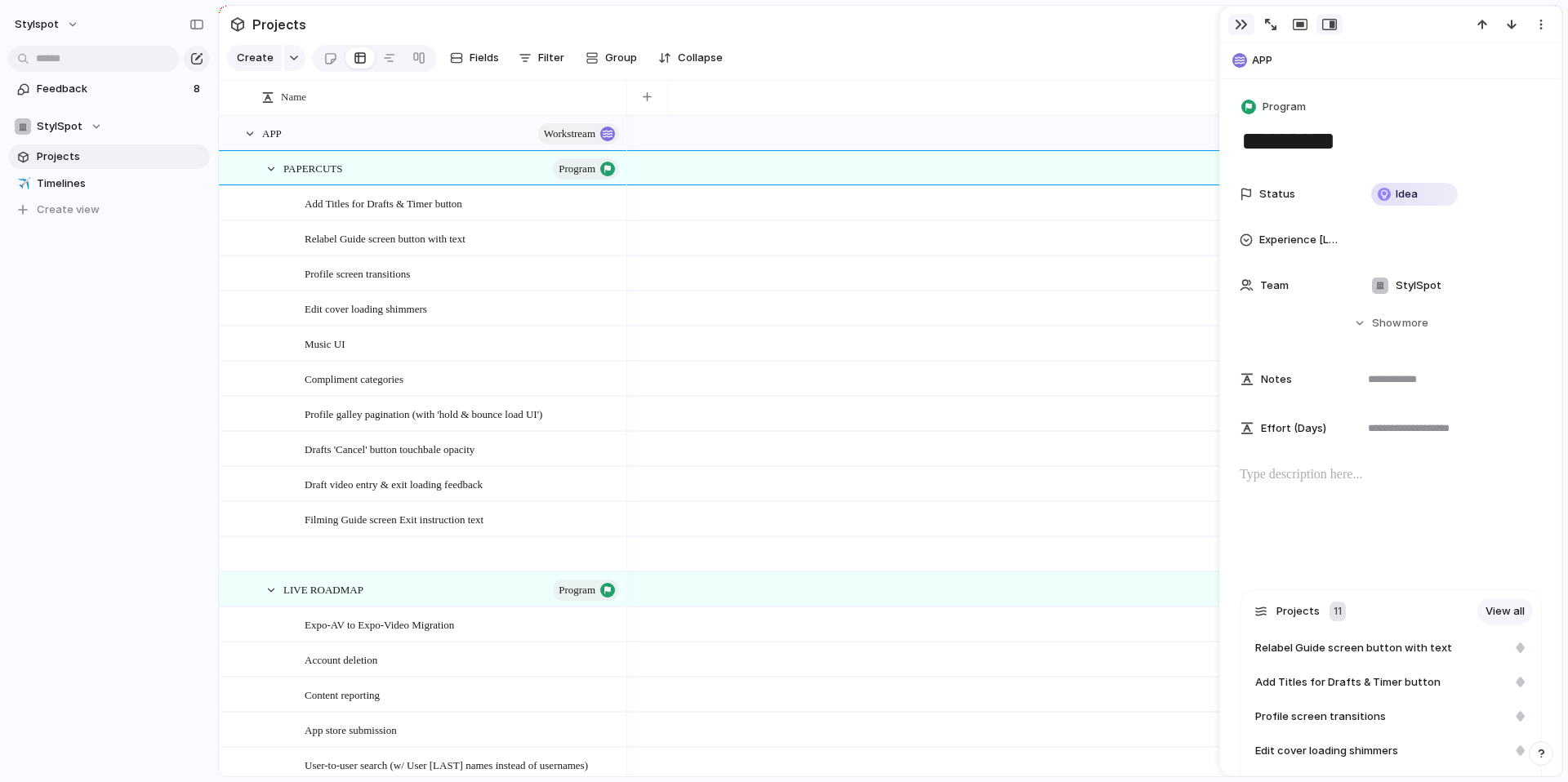 click at bounding box center [1241, 24] 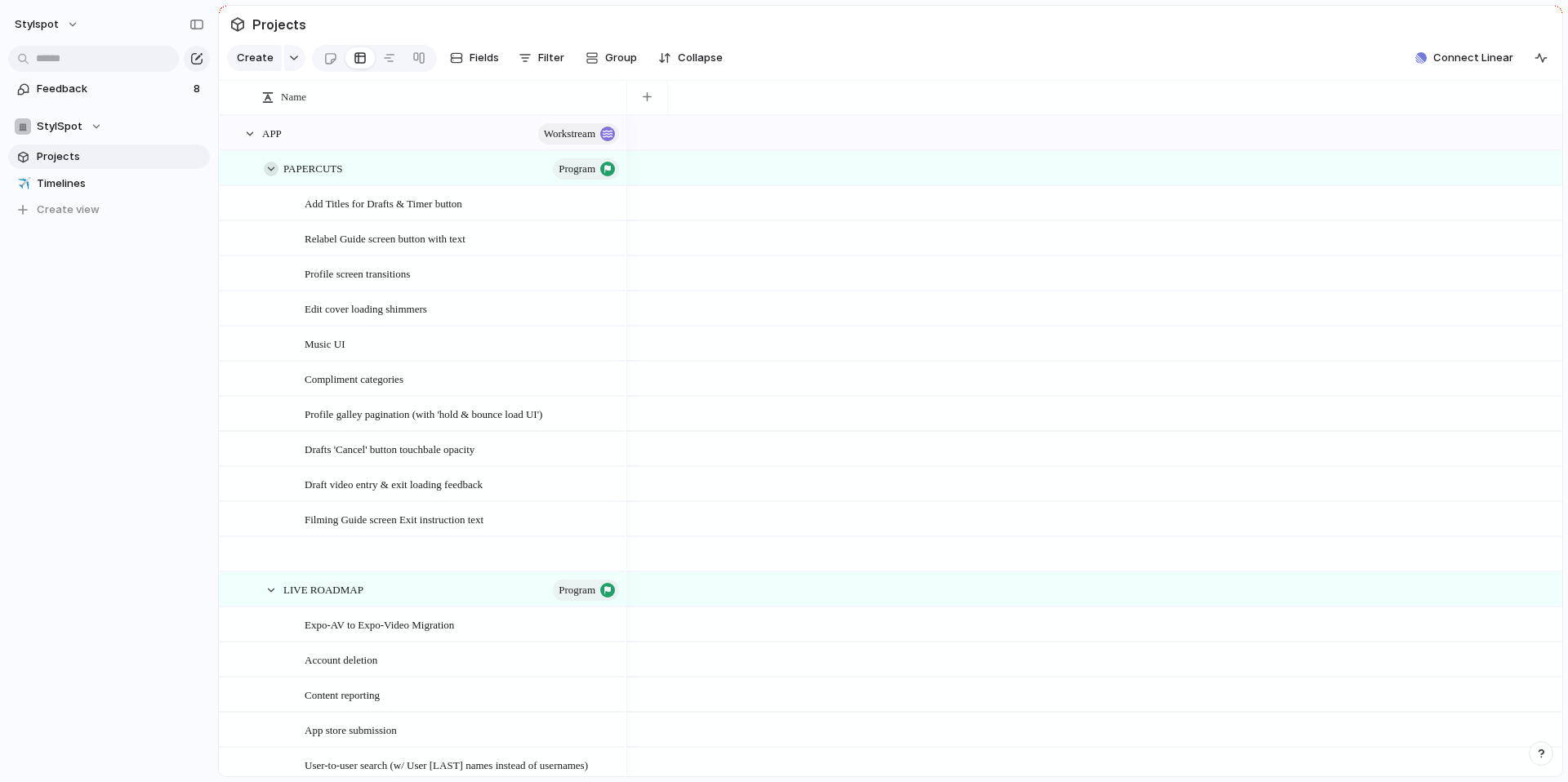 click at bounding box center [271, 169] 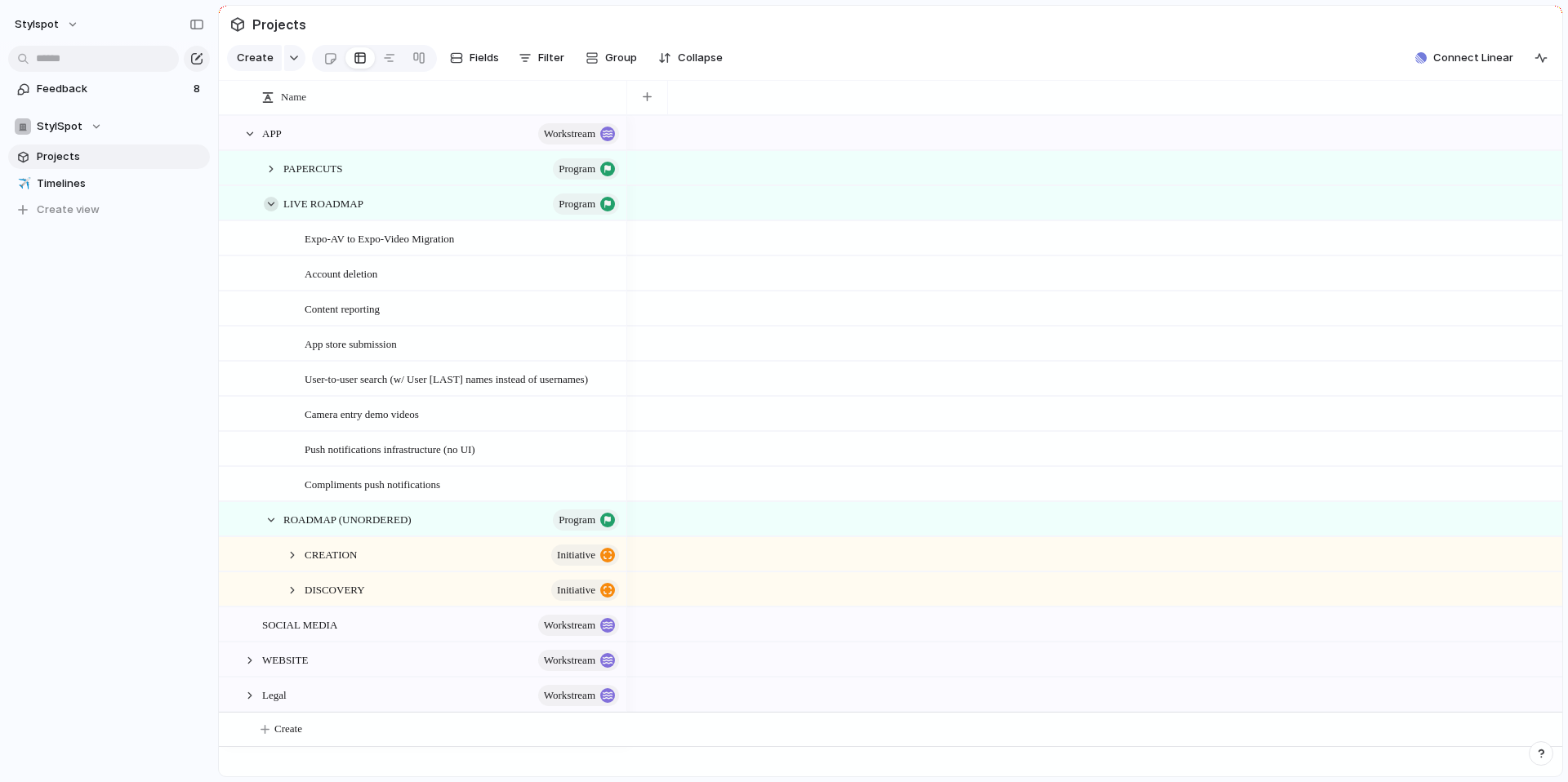 click at bounding box center (271, 204) 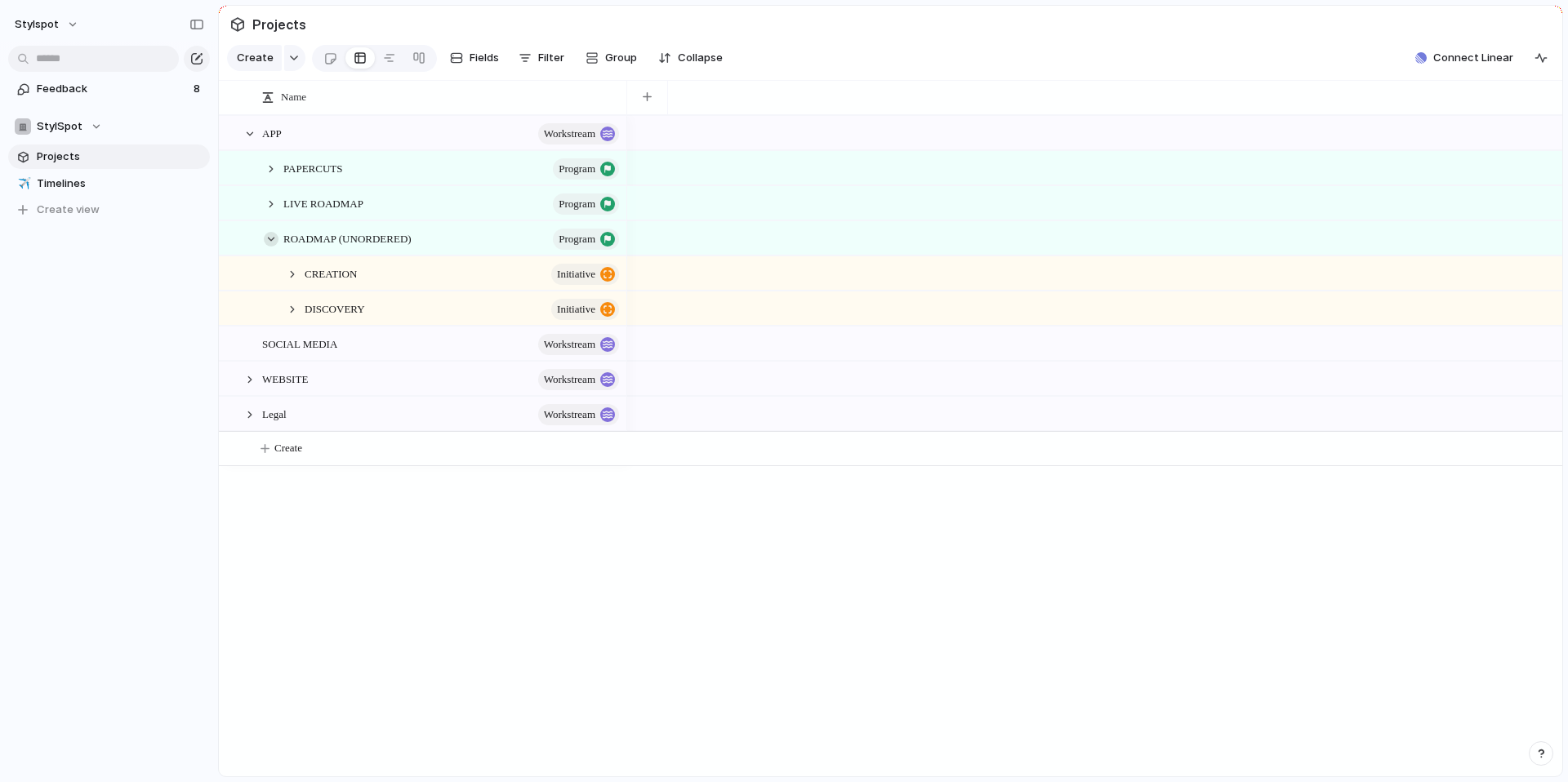 click at bounding box center (271, 239) 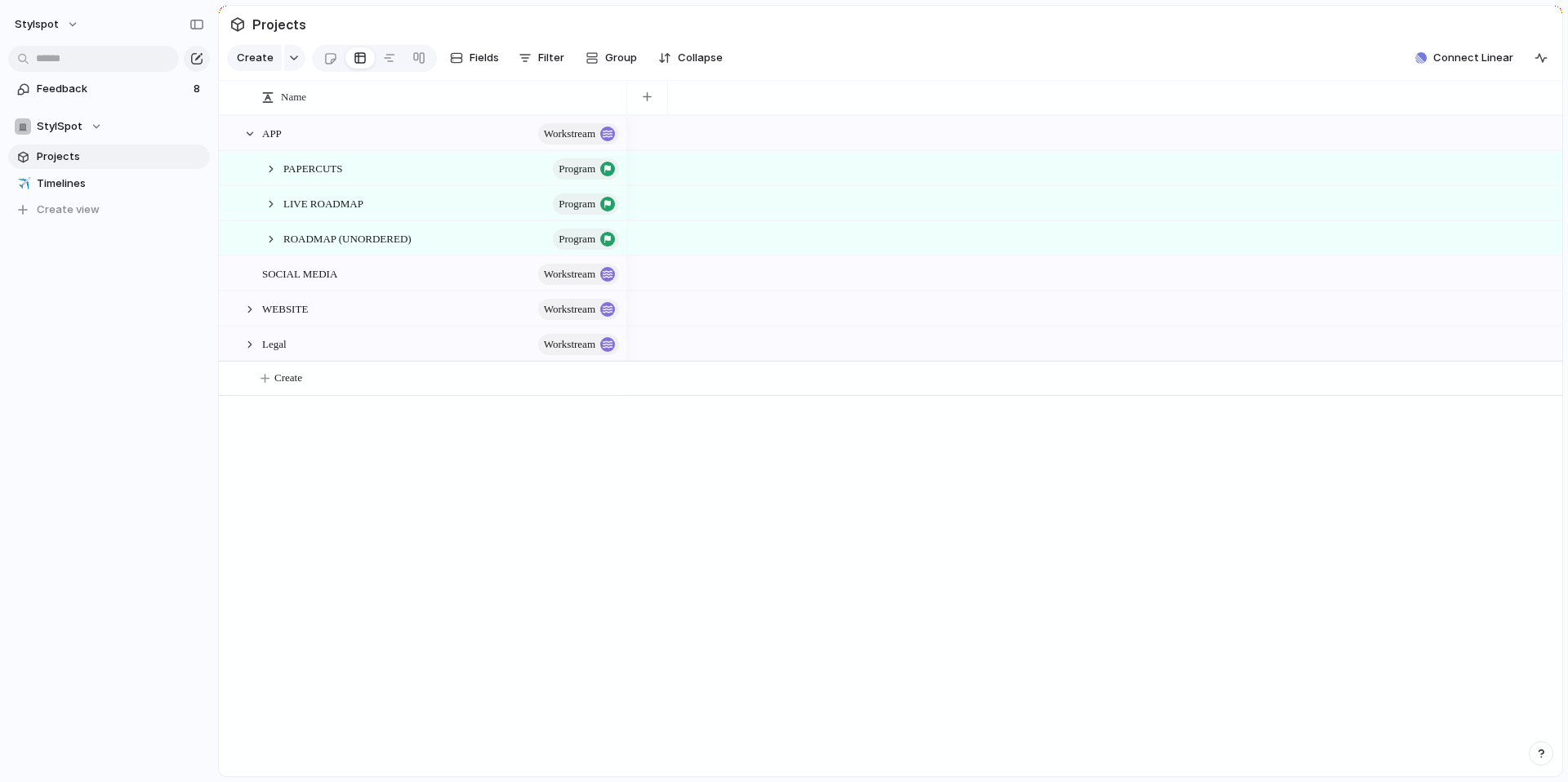 click on "APP workstream PAPERCUTS program LIVE ROADMAP program ROADMAP (UNORDERED) program SOCIAL MEDIA workstream WEBSITE workstream Legal workstream Create" at bounding box center [890, 446] 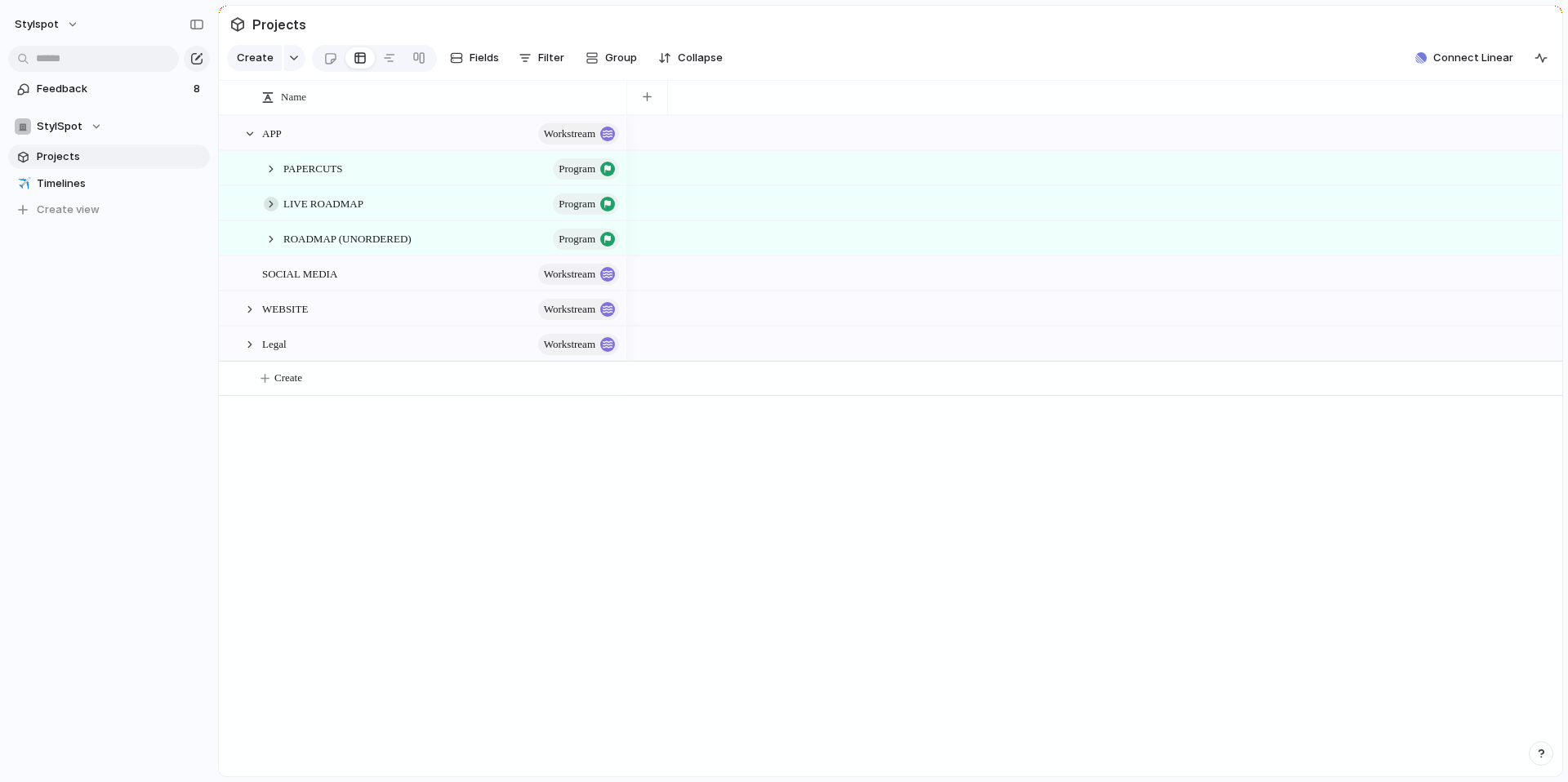 click at bounding box center (271, 204) 